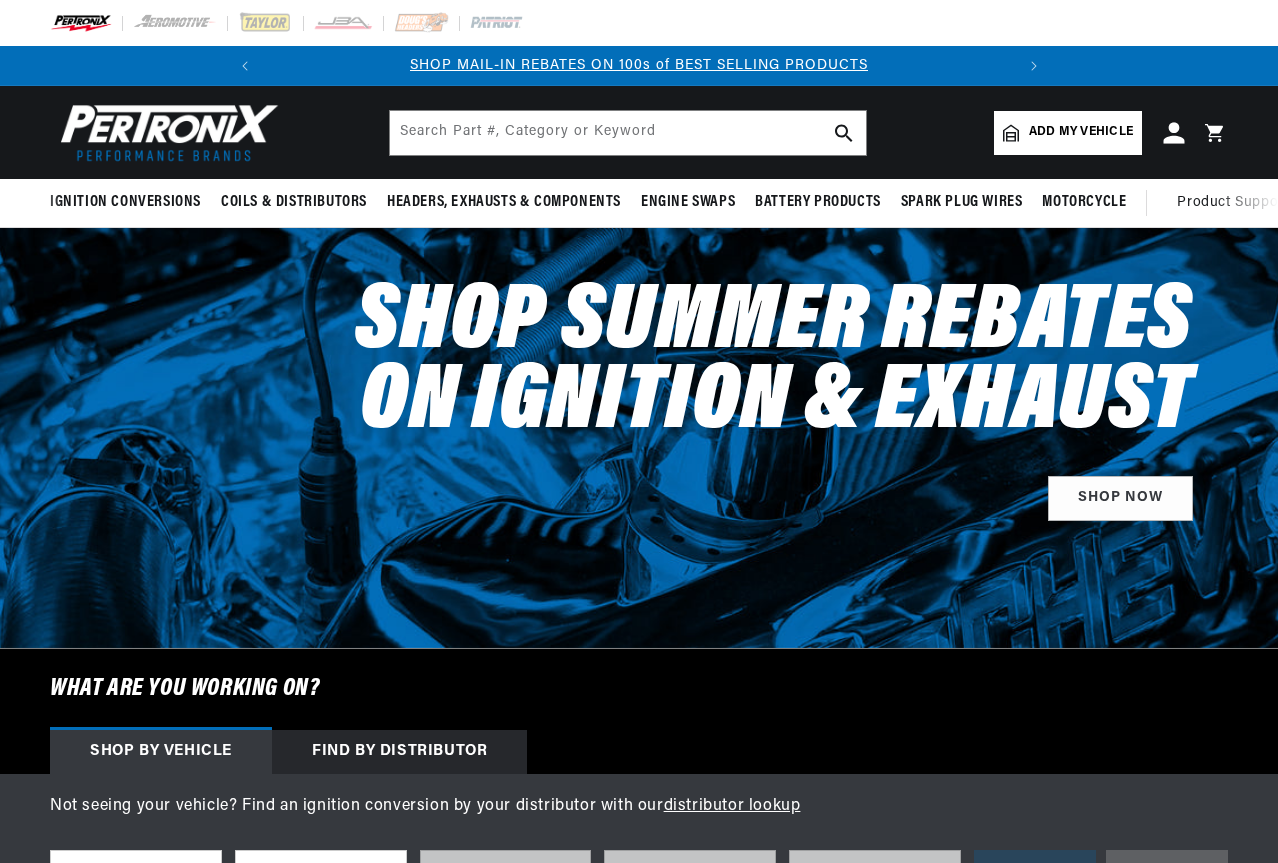 click 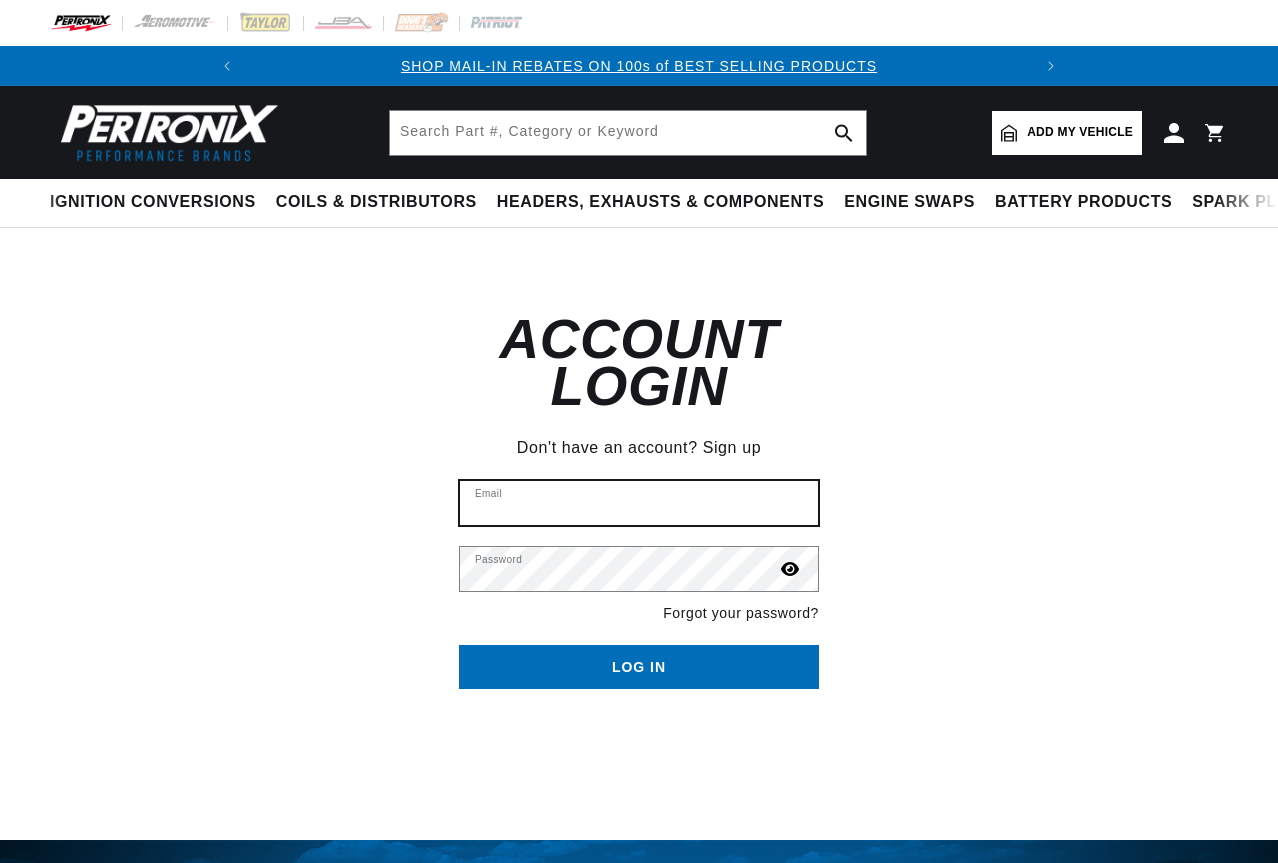 click on "Email" at bounding box center [639, 503] 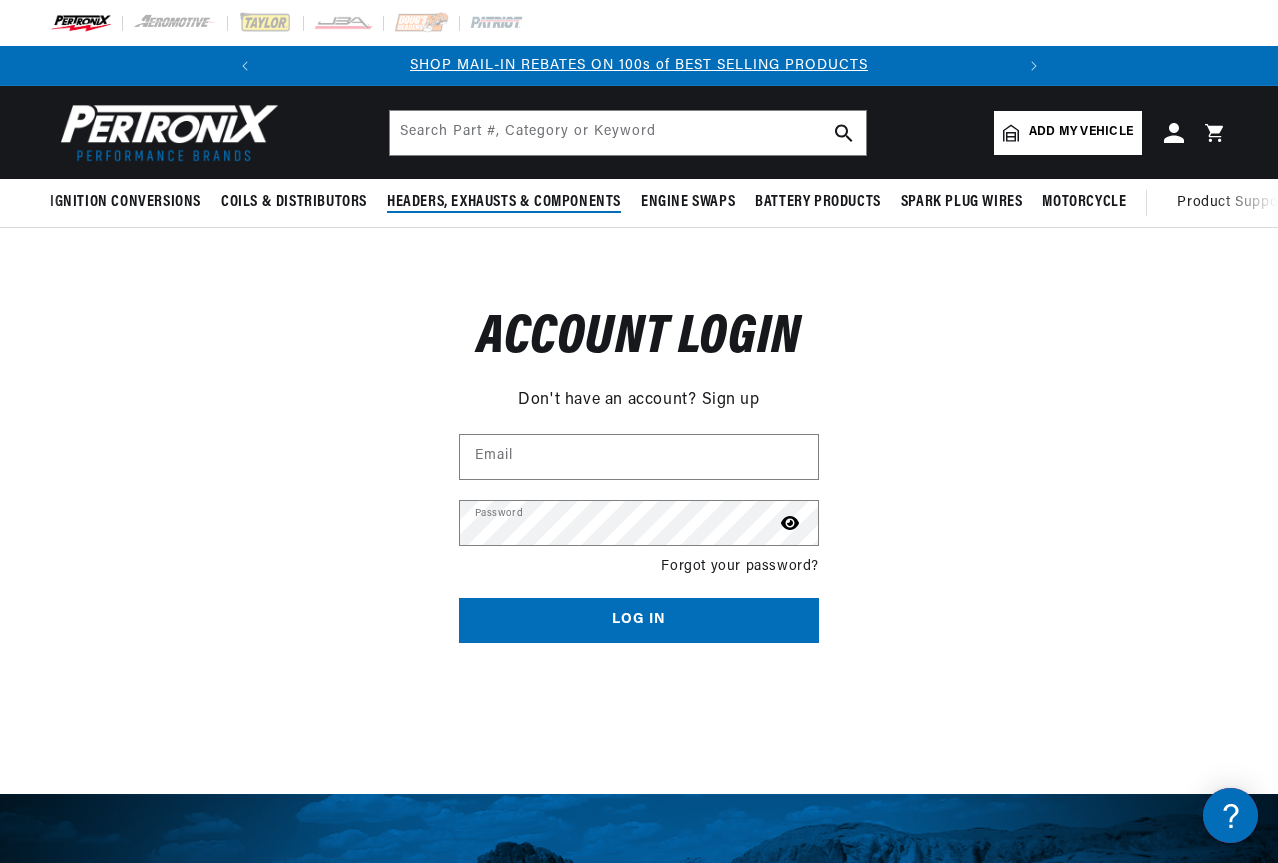scroll, scrollTop: 0, scrollLeft: 0, axis: both 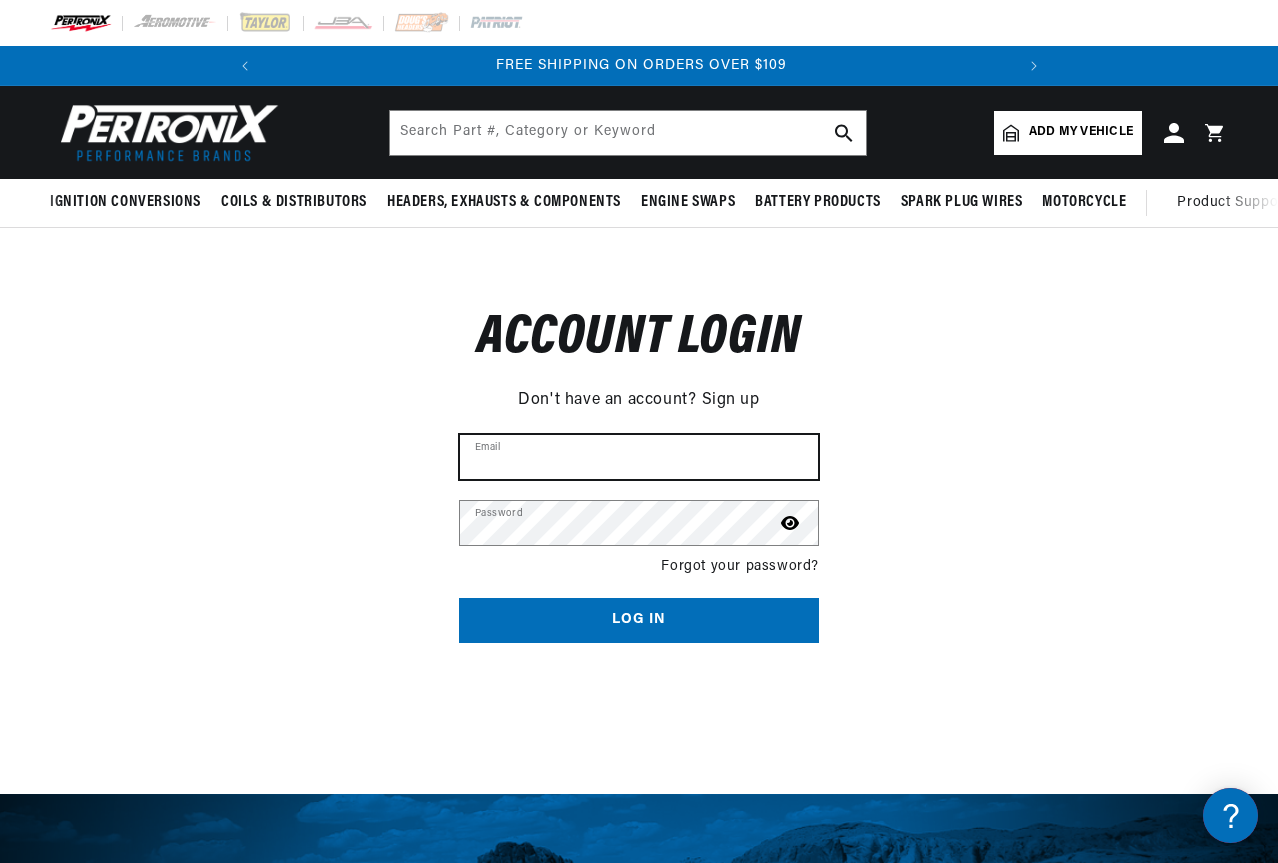 click on "Email" at bounding box center (639, 457) 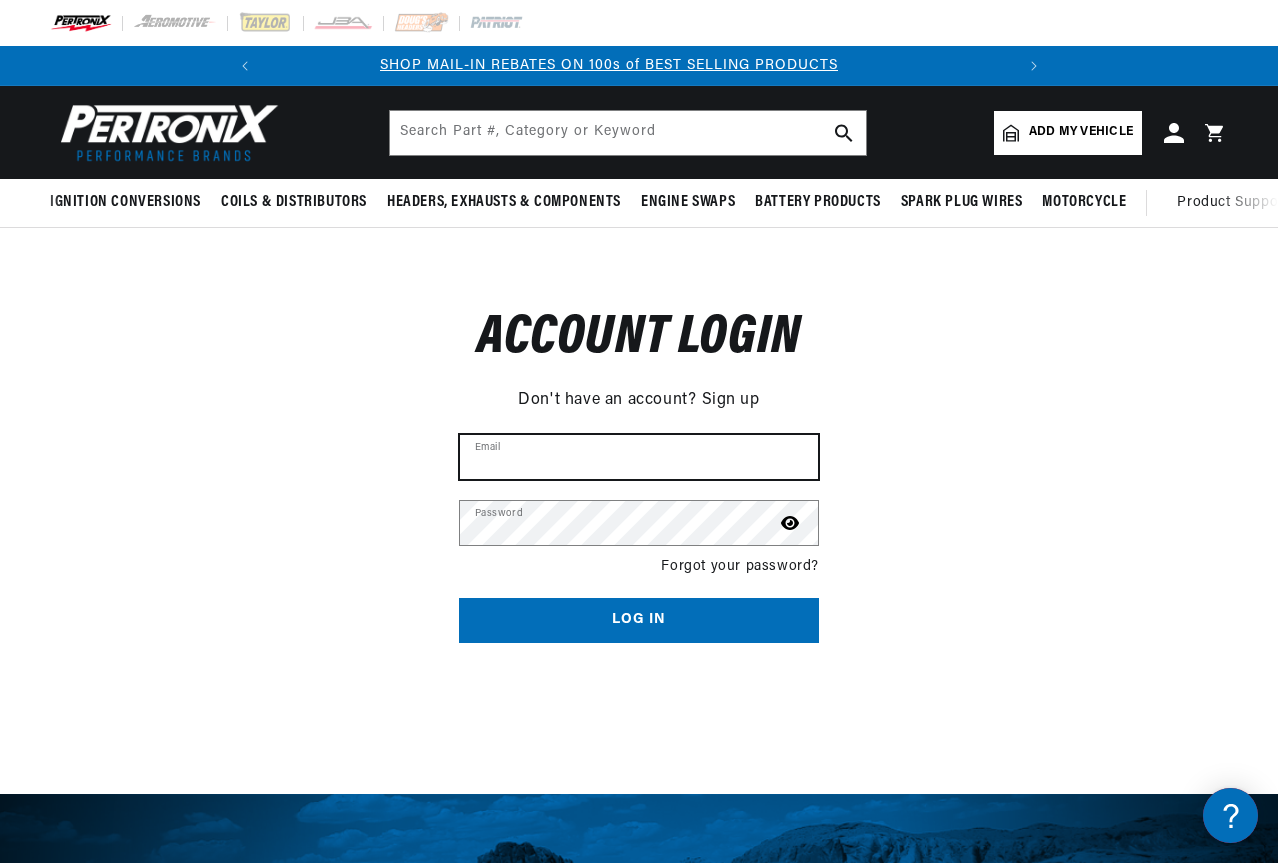 type on "sales@modeltford.com" 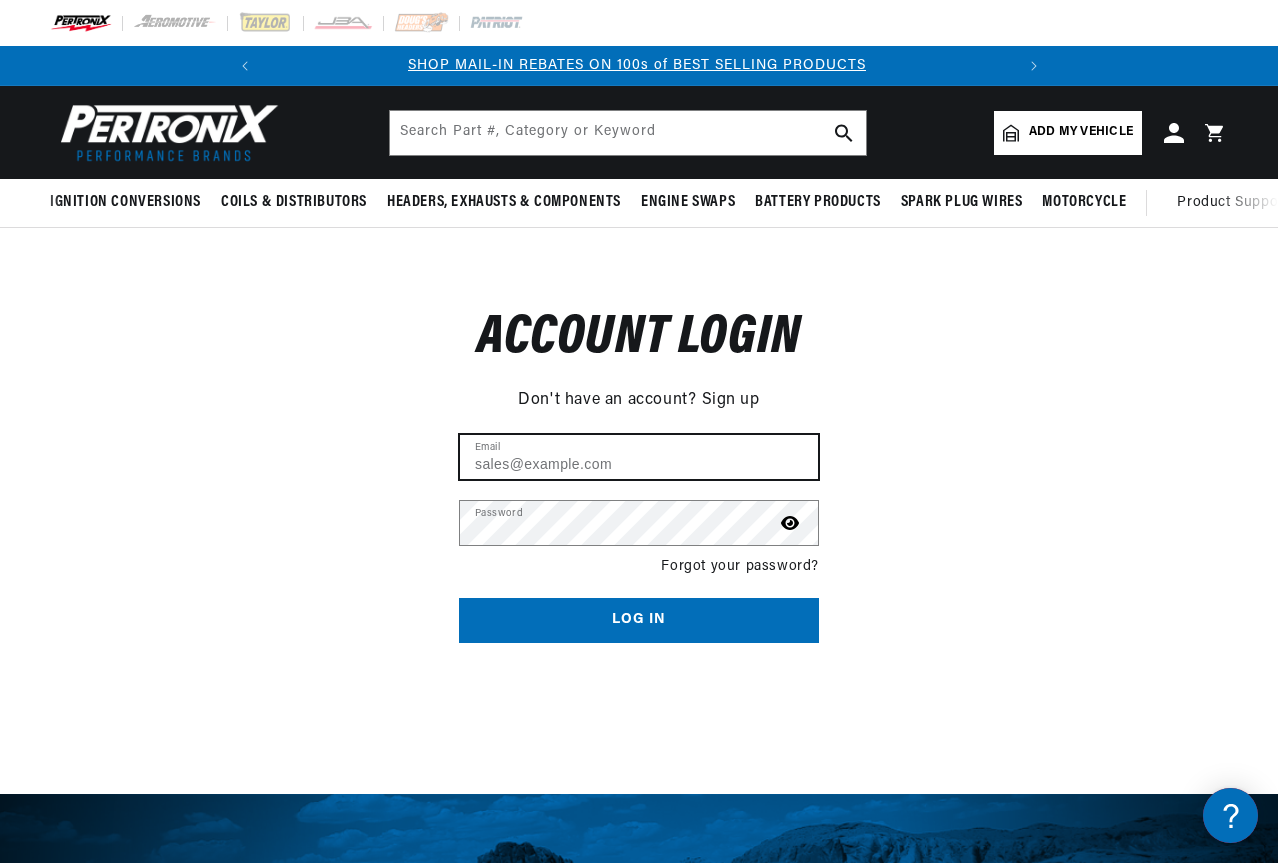 scroll, scrollTop: 0, scrollLeft: 0, axis: both 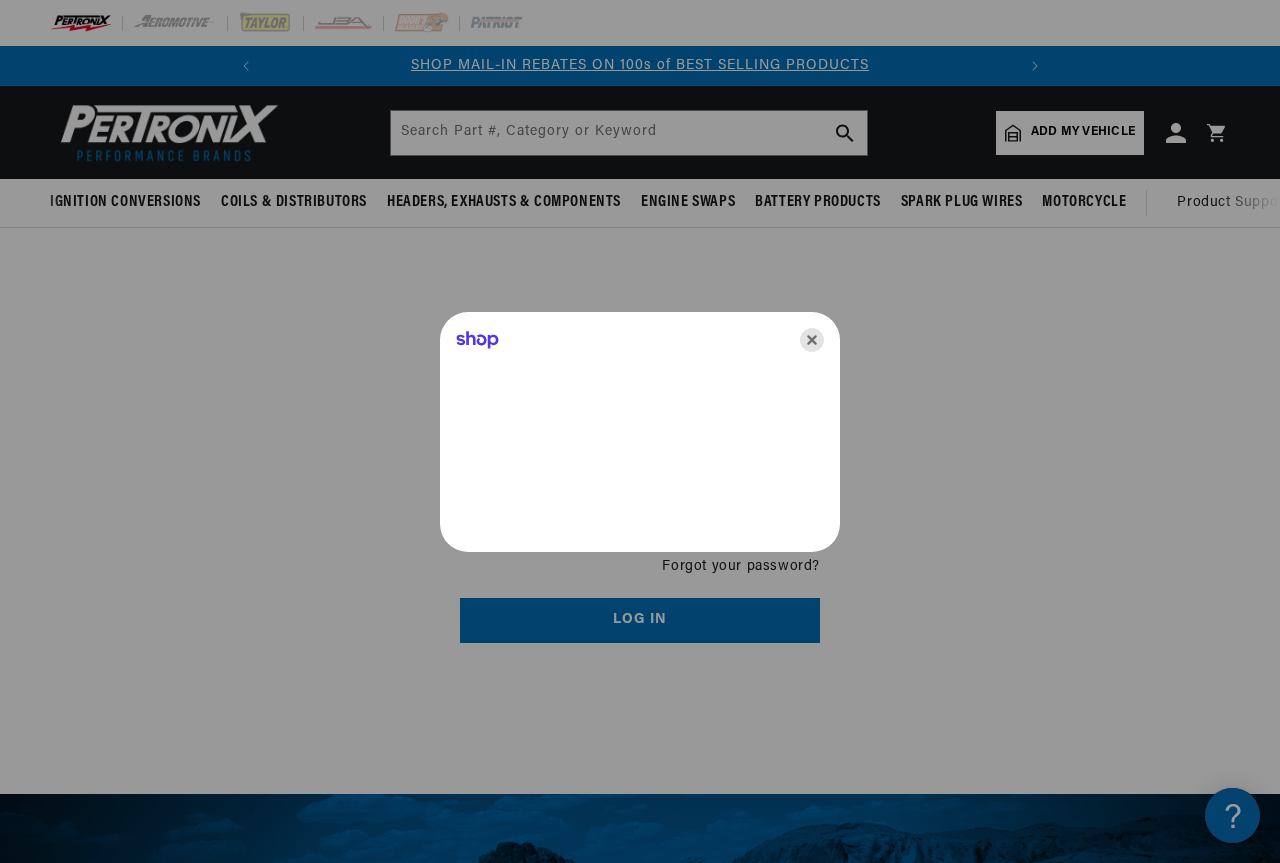 click 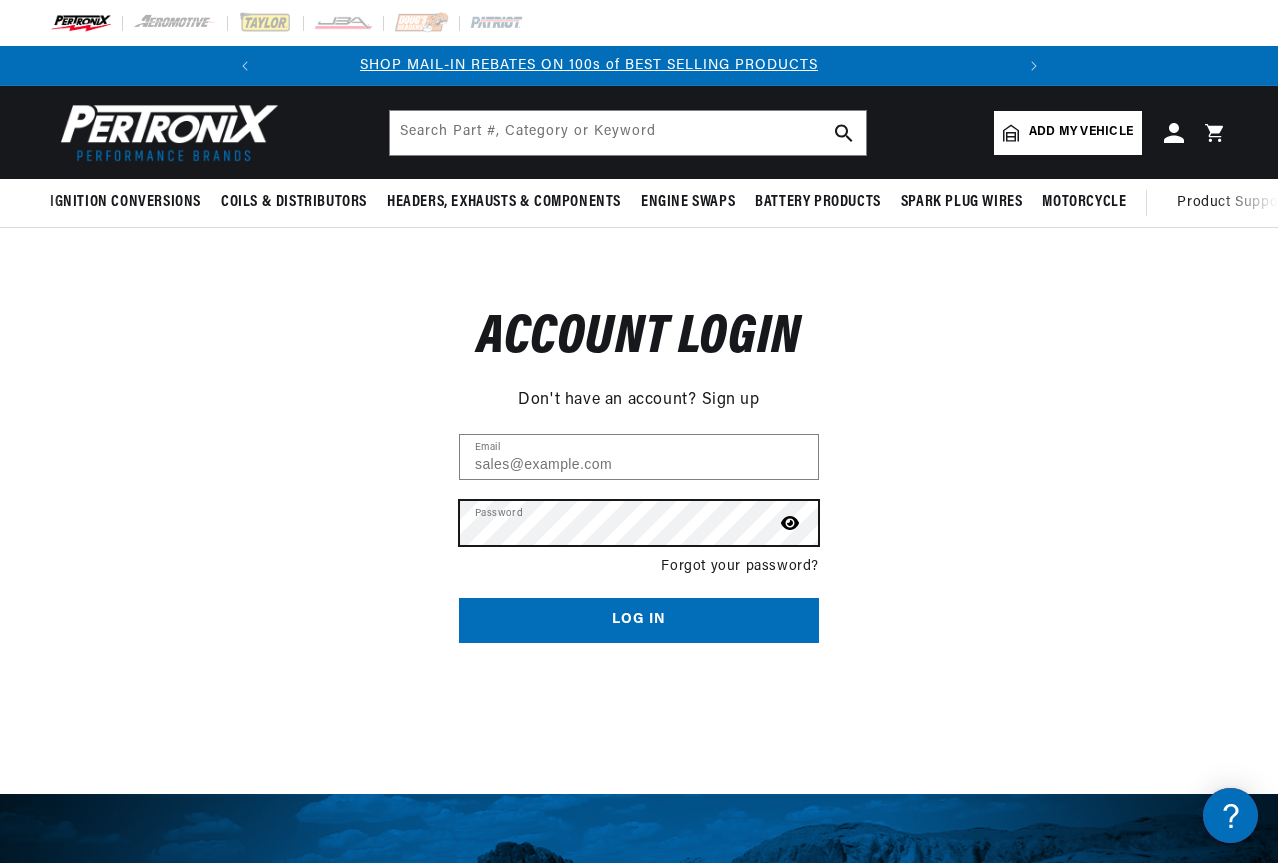scroll, scrollTop: 0, scrollLeft: 0, axis: both 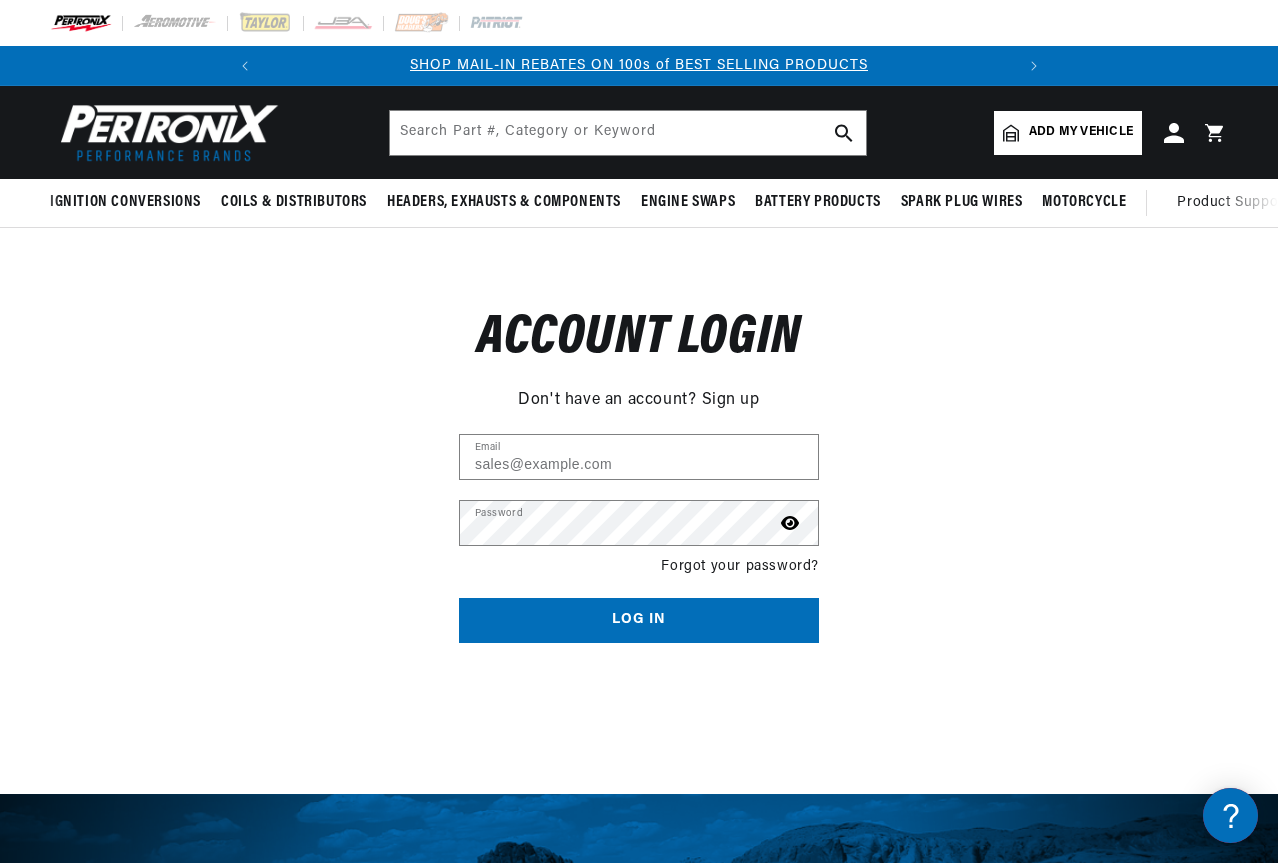 click on "Log in" at bounding box center (639, 620) 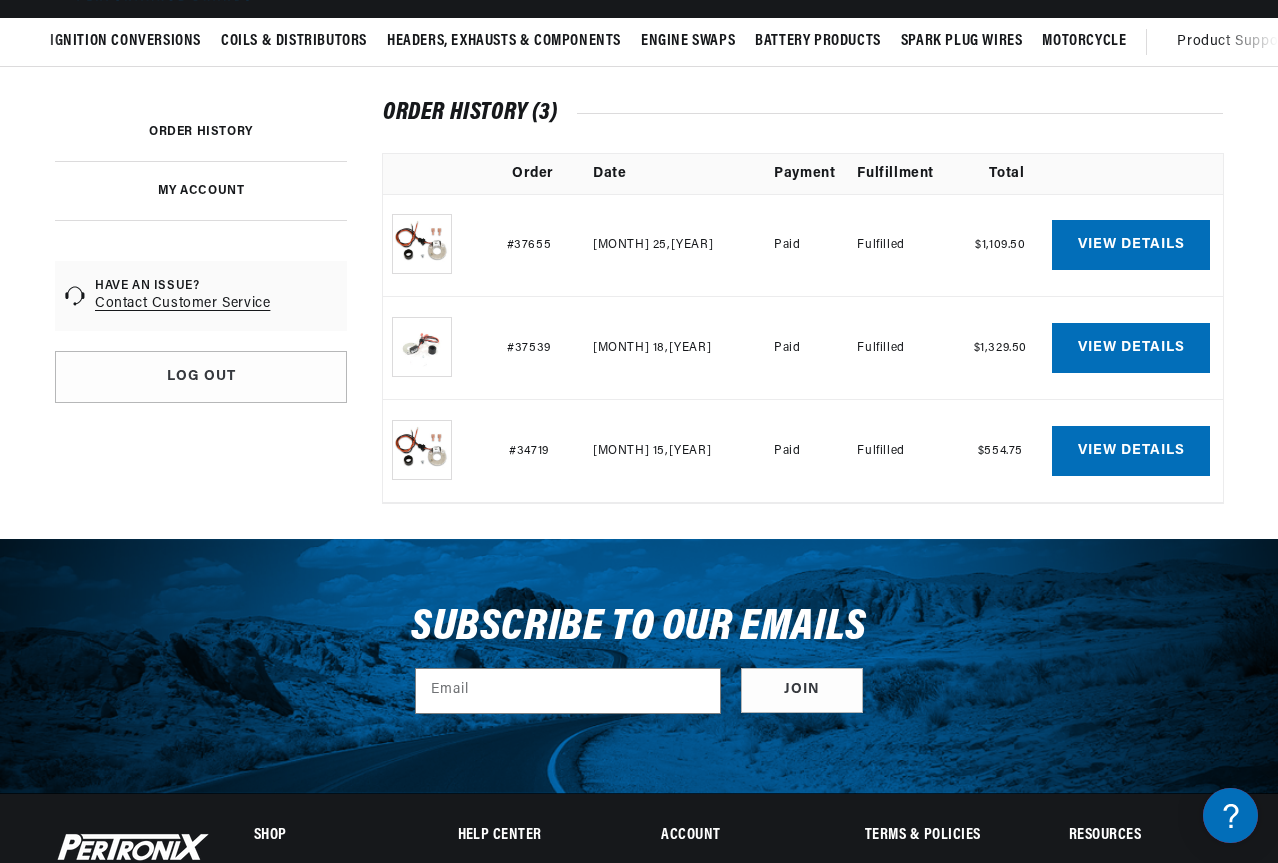 scroll, scrollTop: 200, scrollLeft: 0, axis: vertical 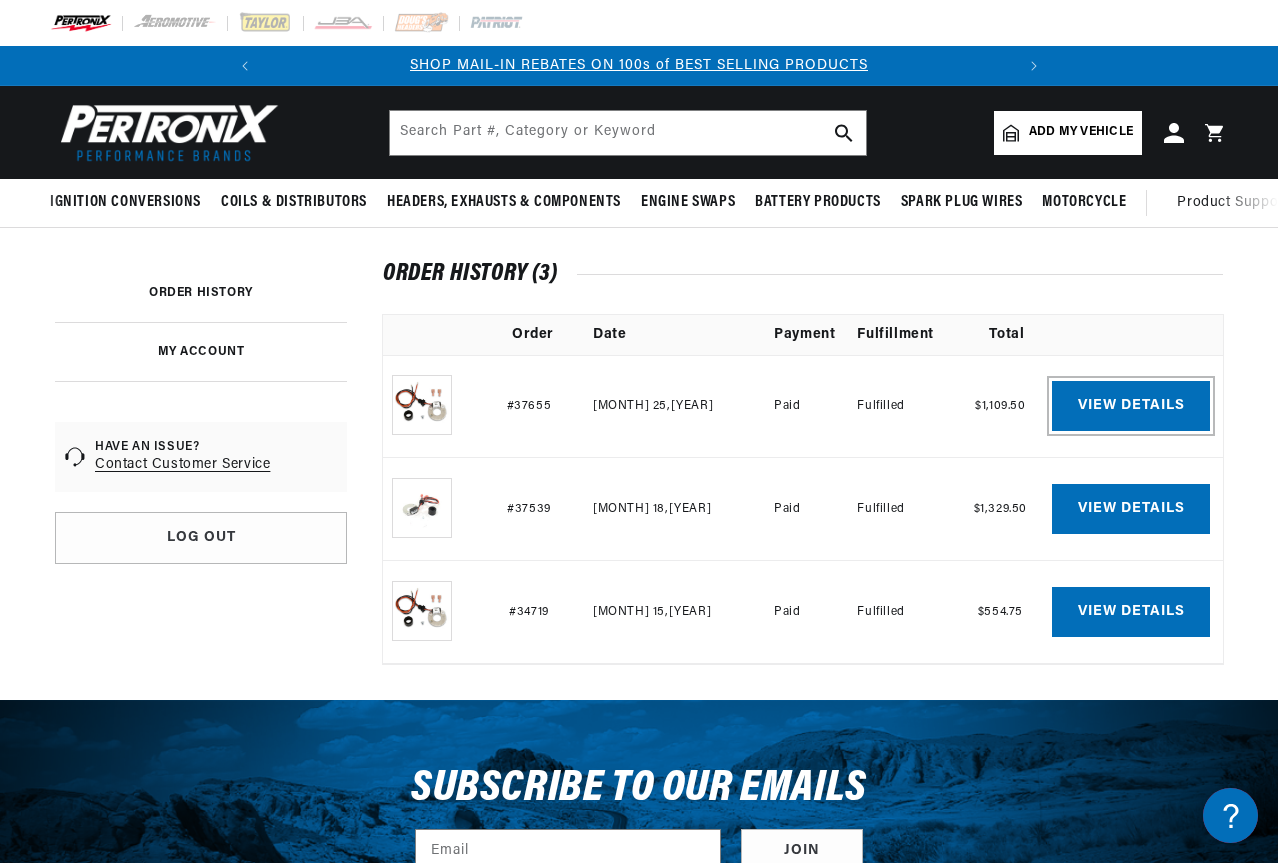 click on "View details" at bounding box center [1131, 406] 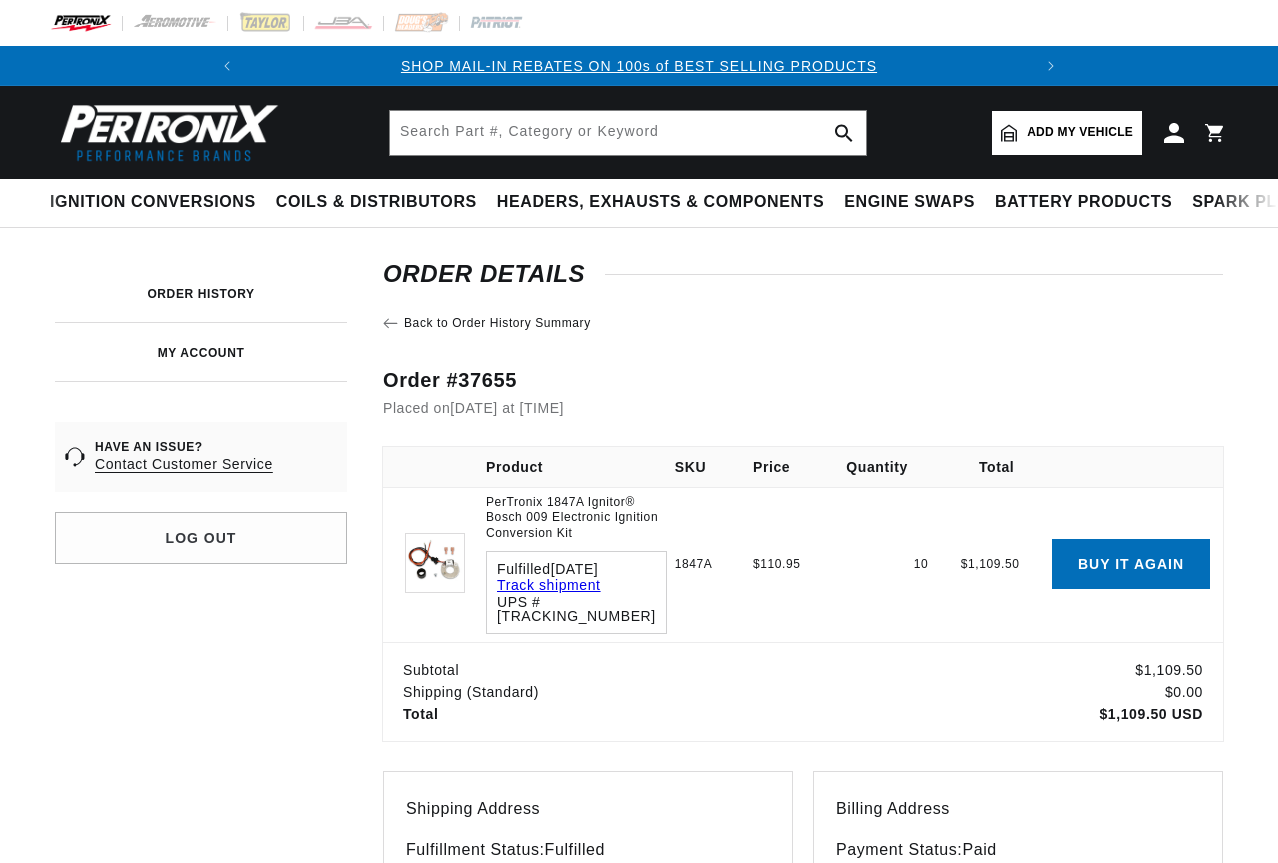 scroll, scrollTop: 0, scrollLeft: 0, axis: both 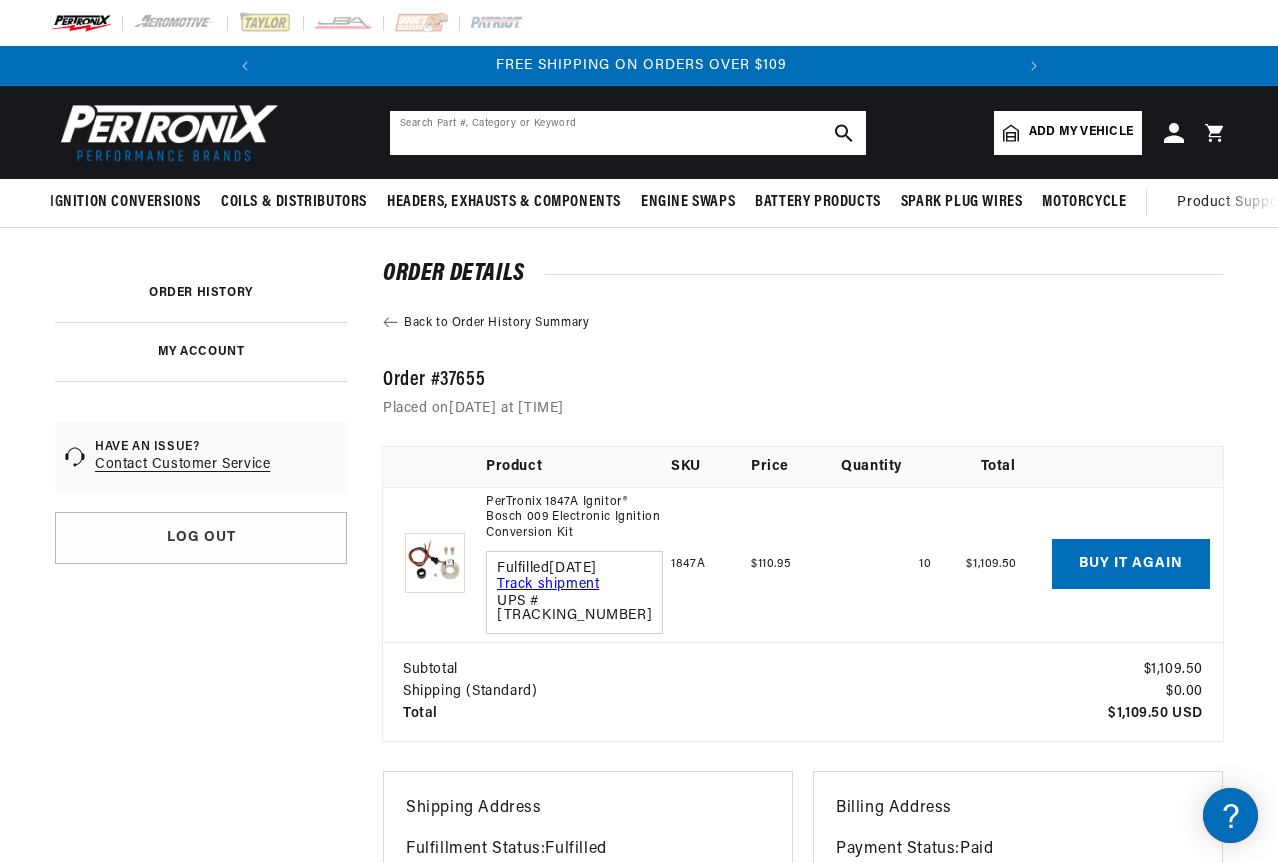 click at bounding box center (628, 133) 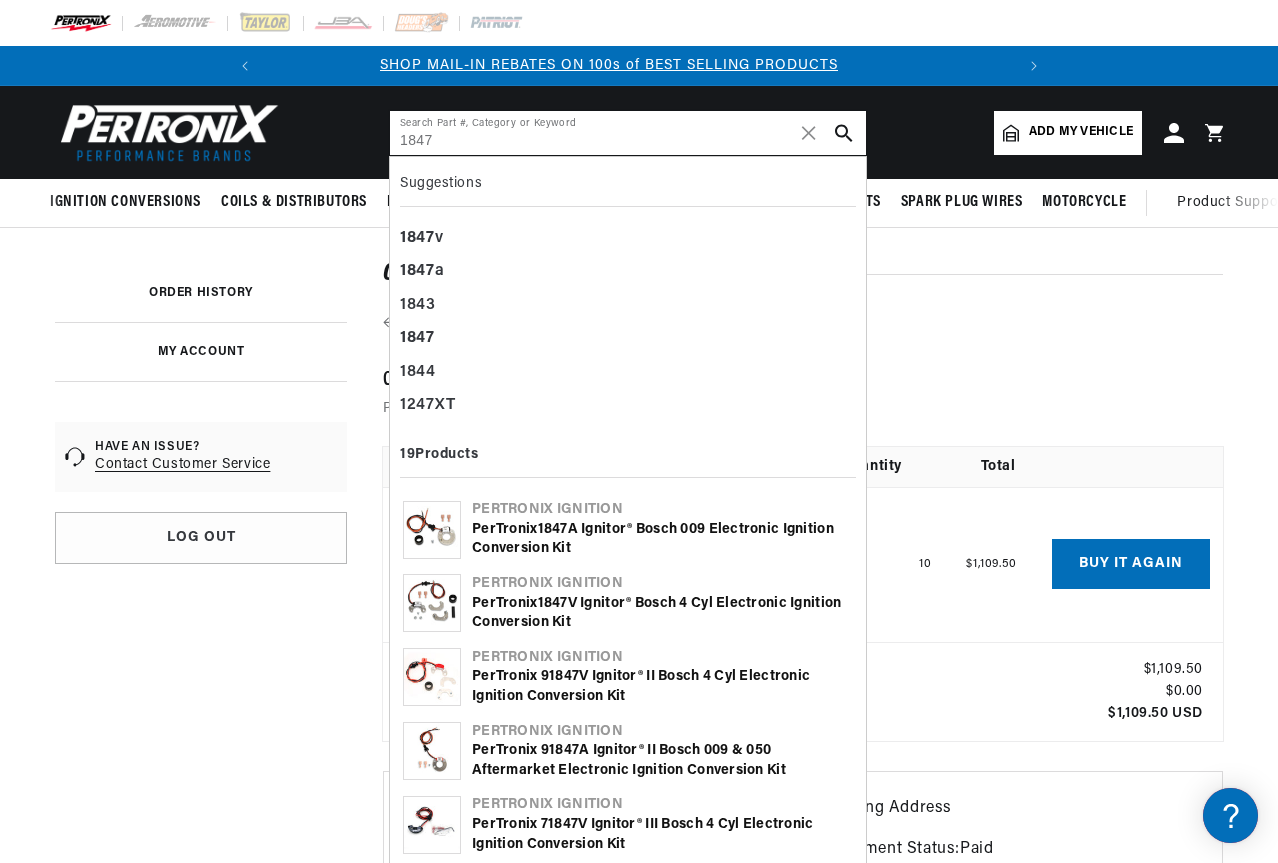 scroll, scrollTop: 0, scrollLeft: 0, axis: both 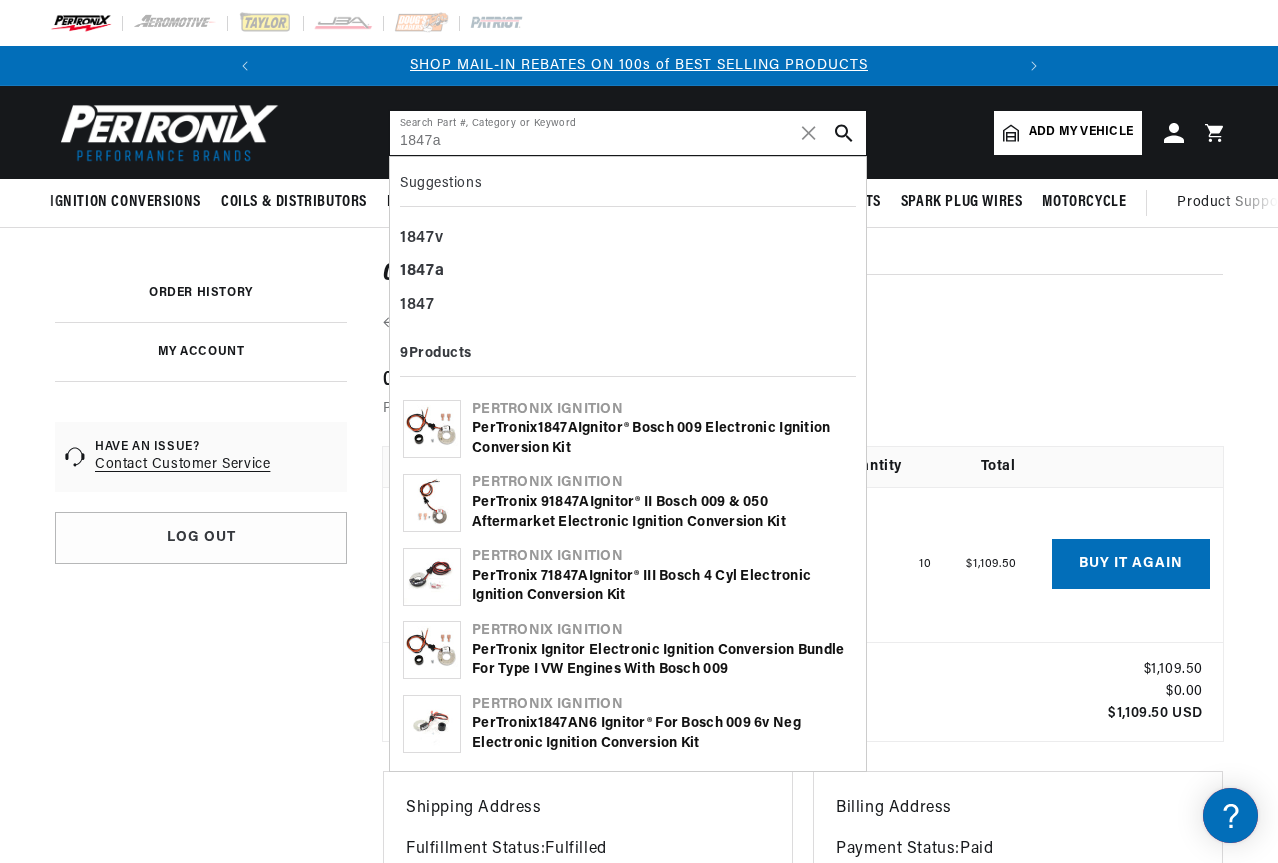 type on "1847a" 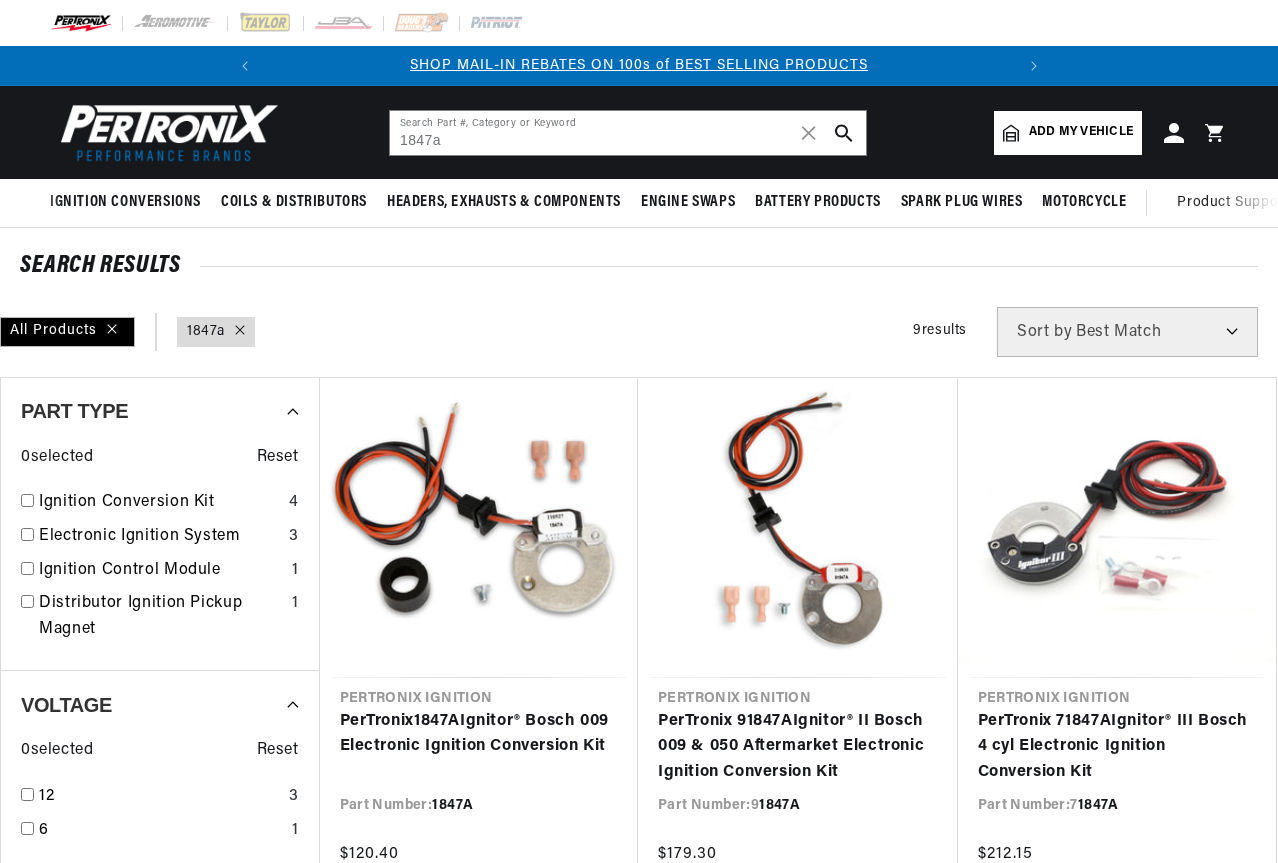 scroll, scrollTop: 0, scrollLeft: 0, axis: both 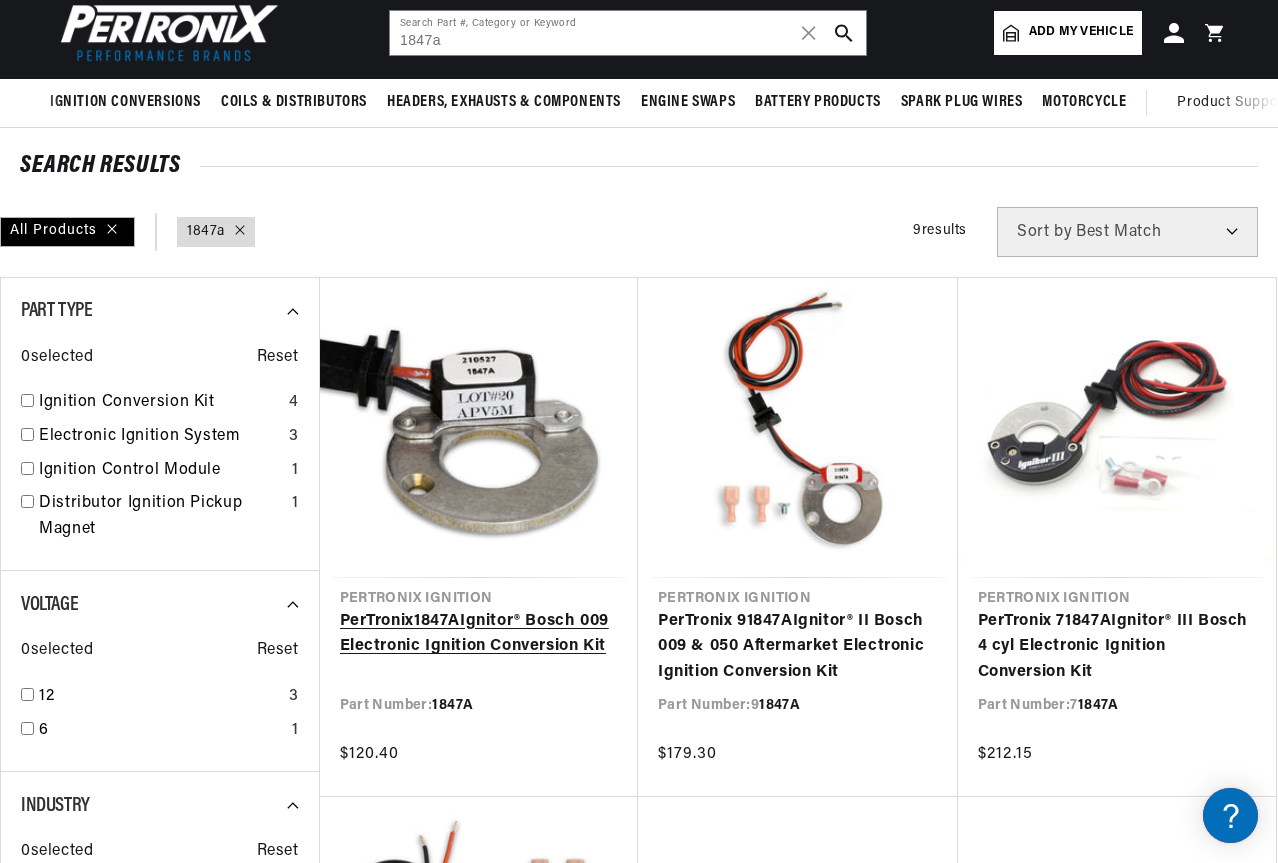 click on "PerTronix  1847A  Ignitor® Bosch 009 Electronic Ignition Conversion Kit" at bounding box center (479, 634) 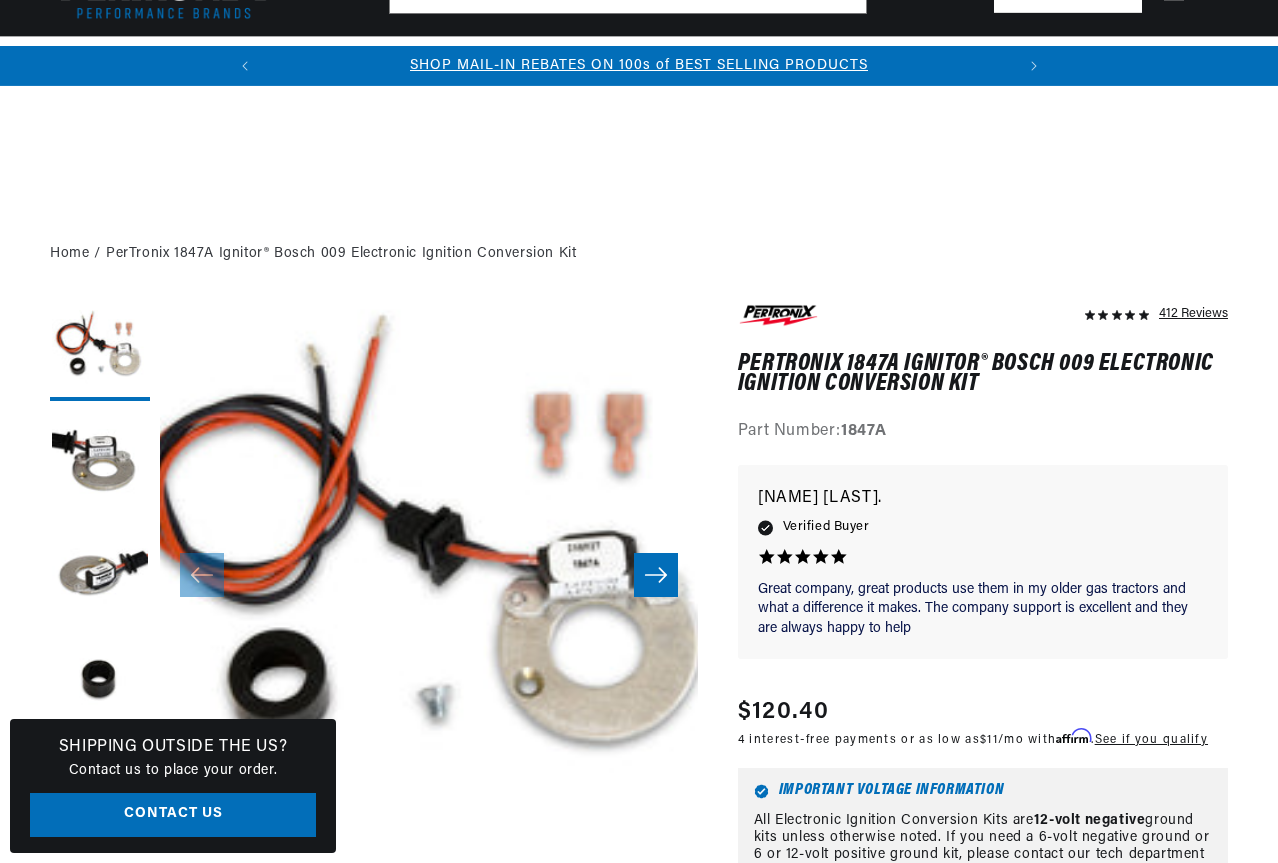 scroll, scrollTop: 400, scrollLeft: 0, axis: vertical 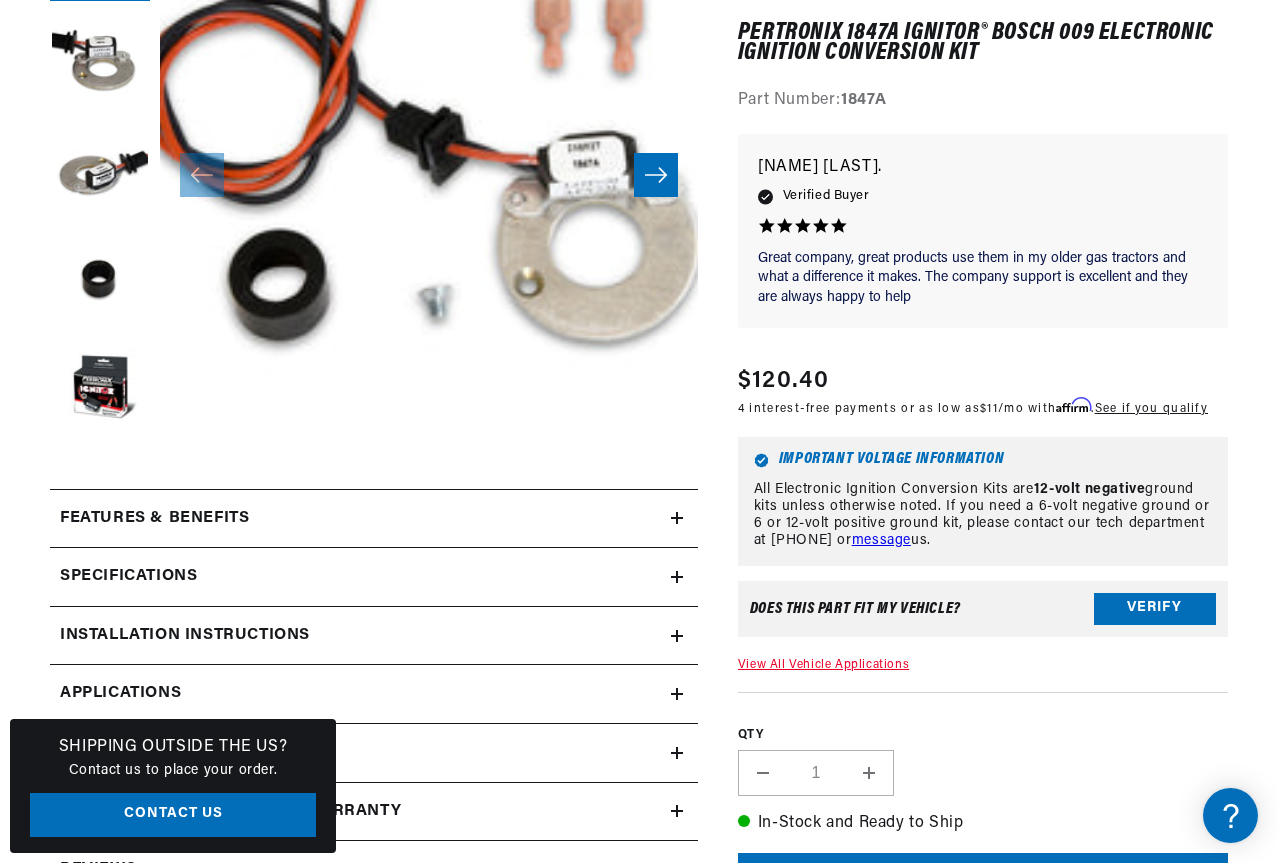 click on "1" at bounding box center [816, 773] 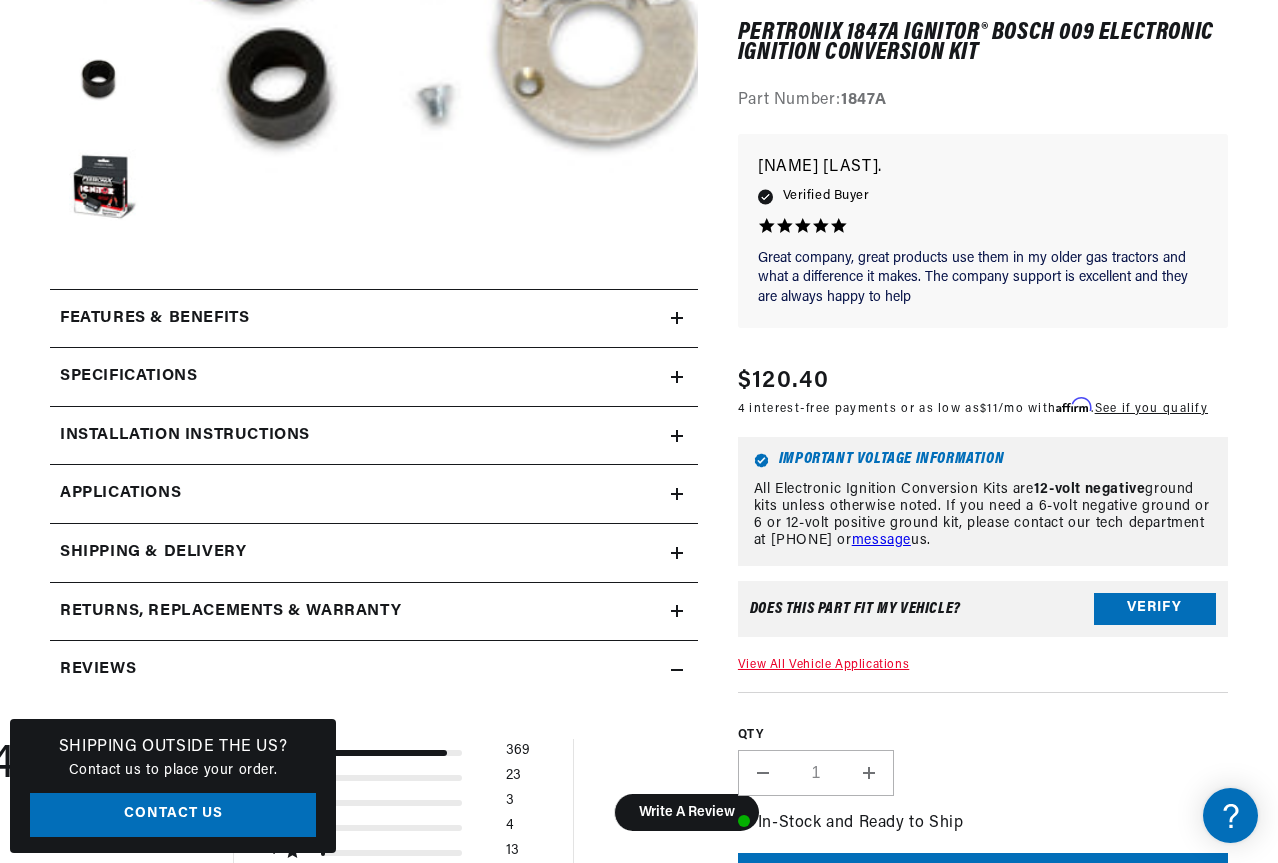scroll, scrollTop: 0, scrollLeft: 747, axis: horizontal 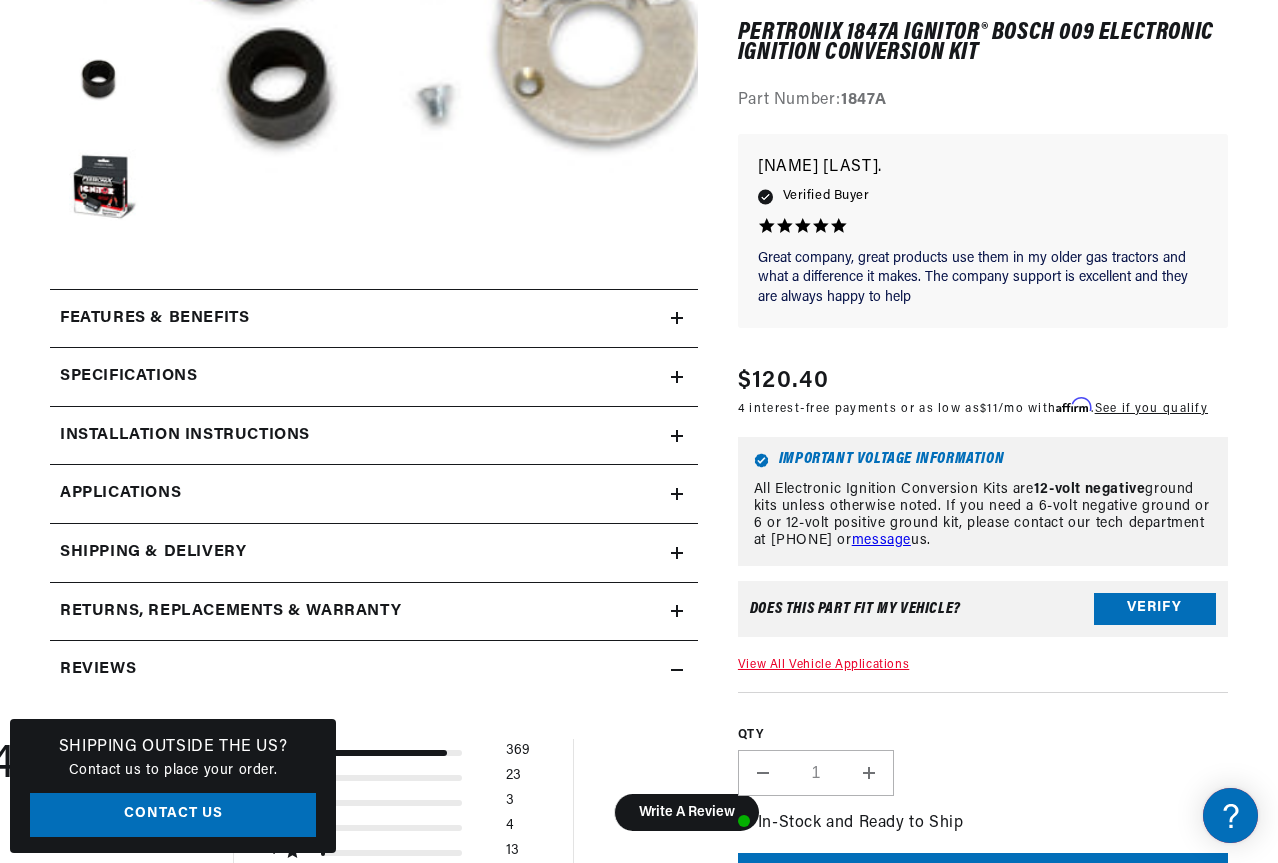 type on "10" 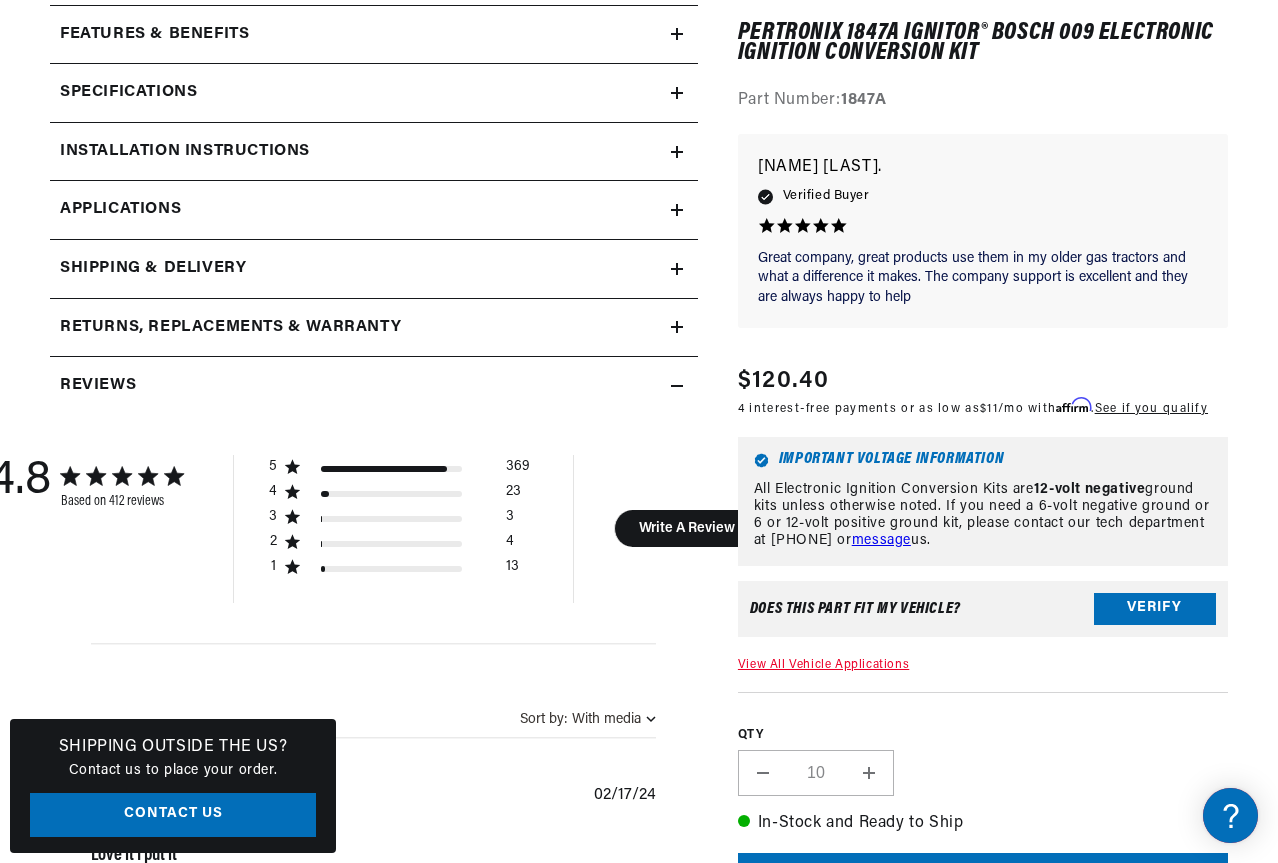 scroll, scrollTop: 1000, scrollLeft: 0, axis: vertical 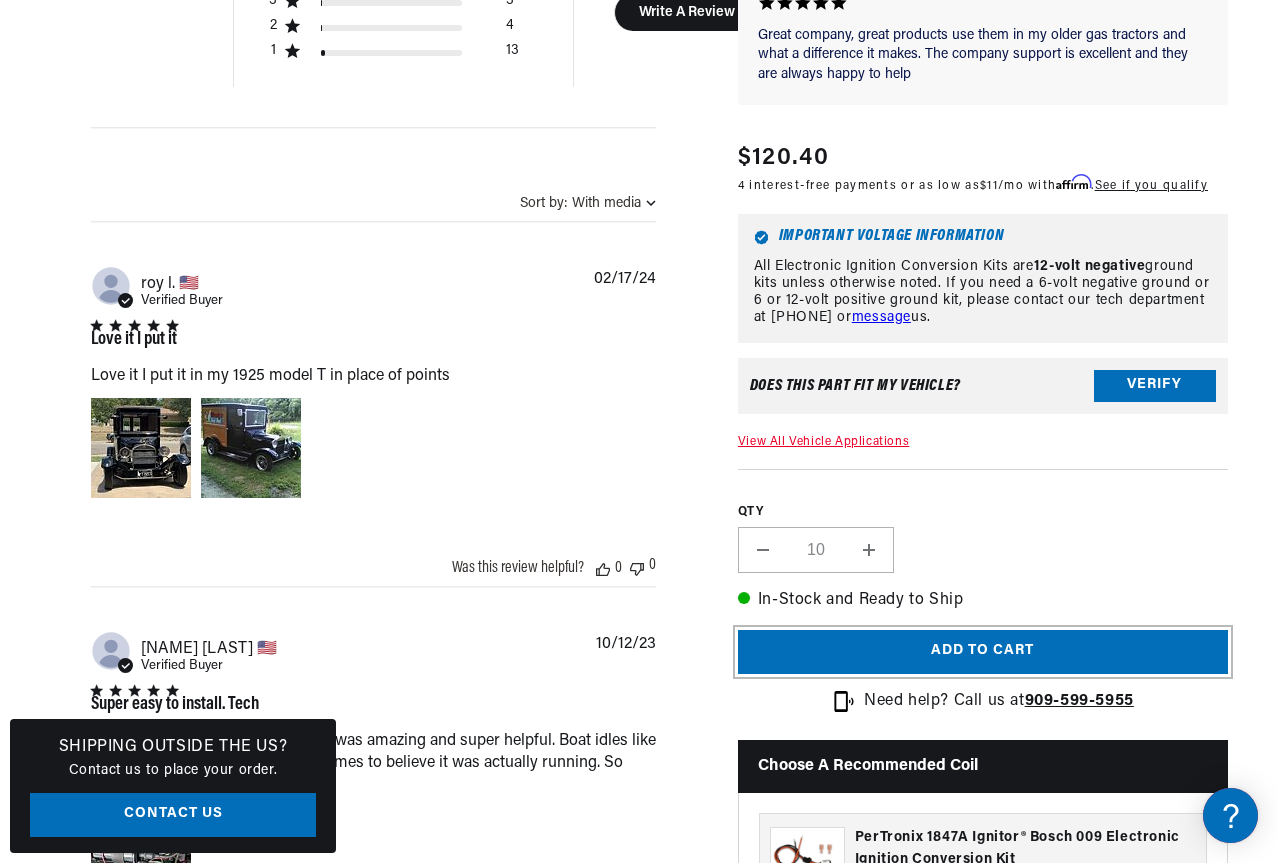 click on "Add to cart" at bounding box center [983, 652] 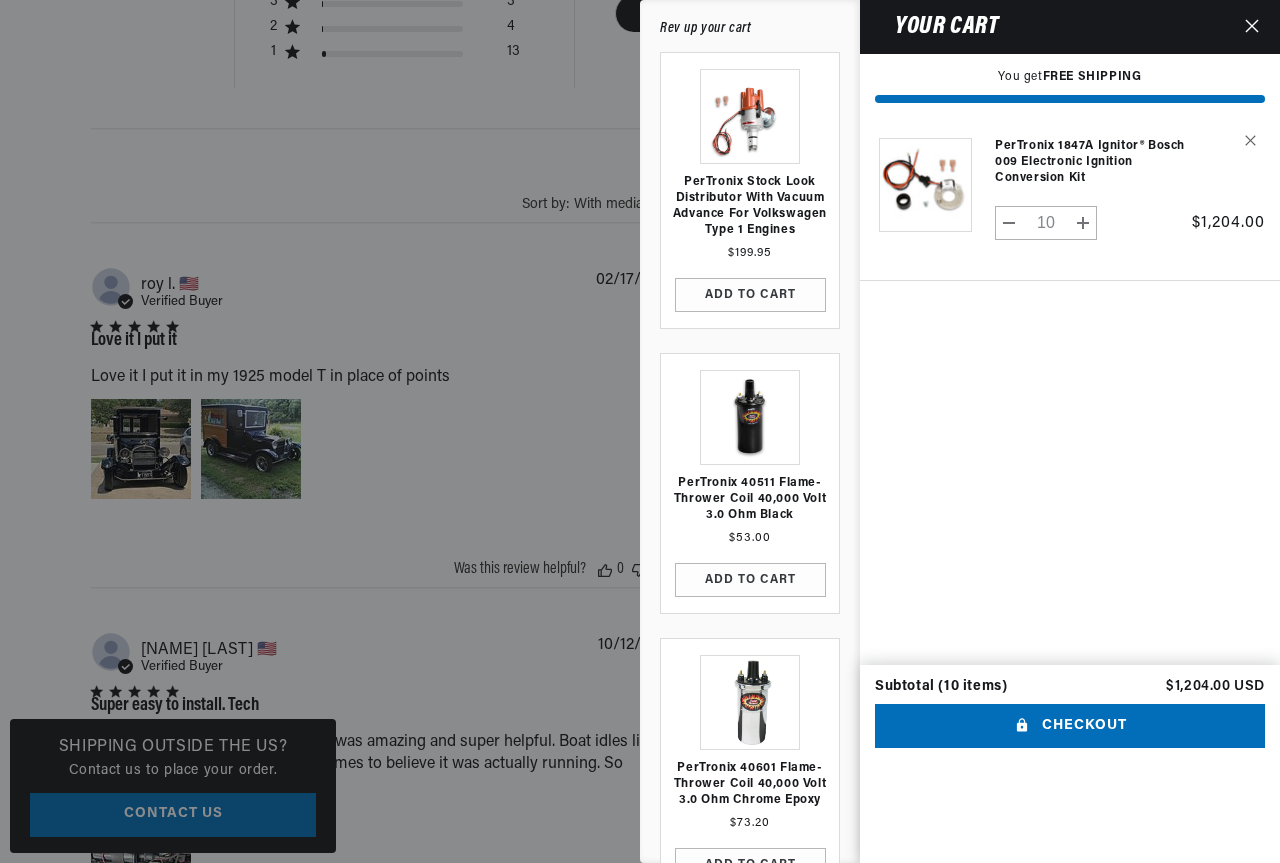 scroll, scrollTop: 0, scrollLeft: 747, axis: horizontal 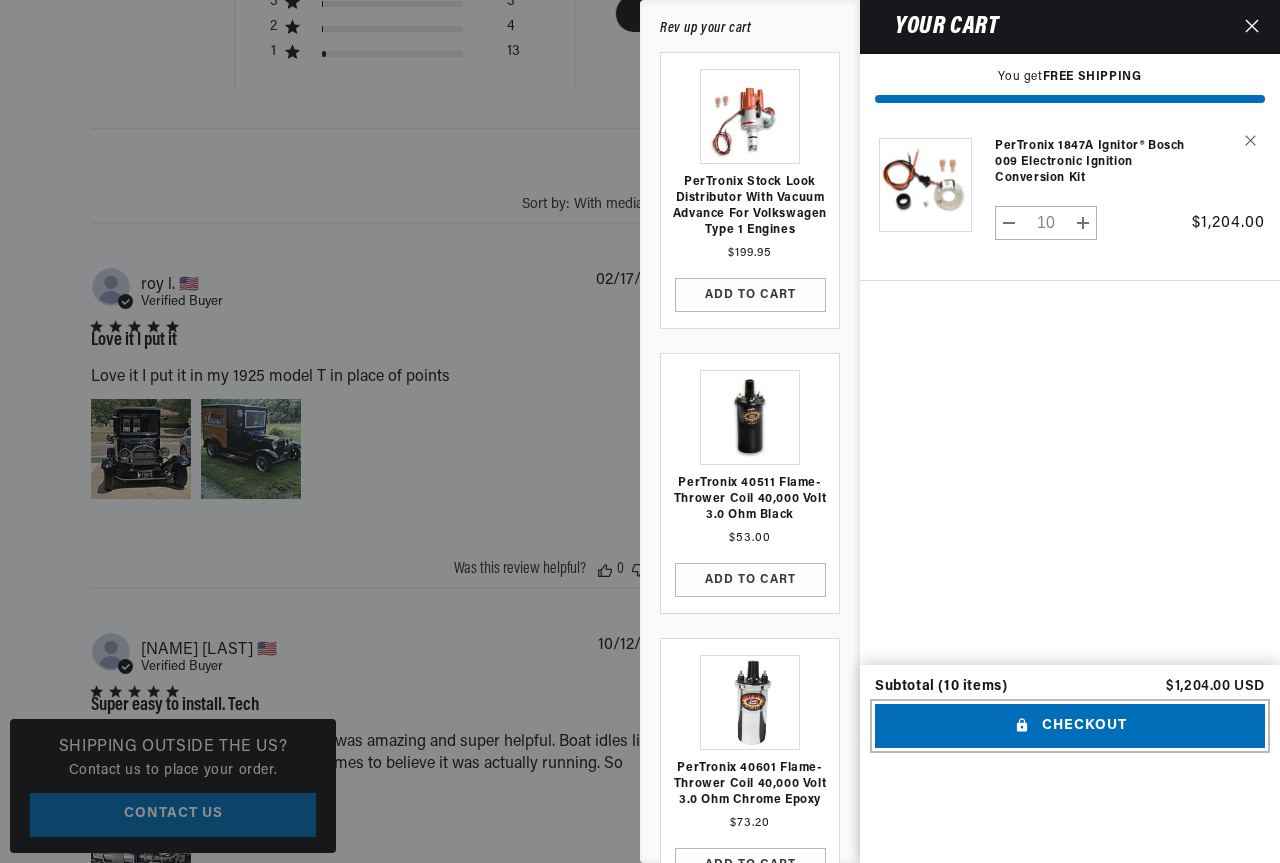 click on "Checkout" at bounding box center (1070, 726) 